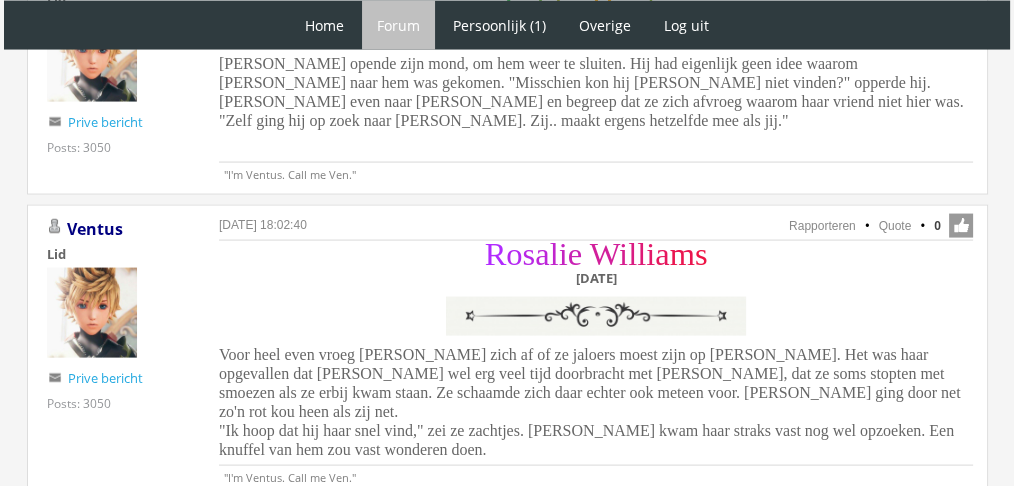 scroll, scrollTop: 0, scrollLeft: 0, axis: both 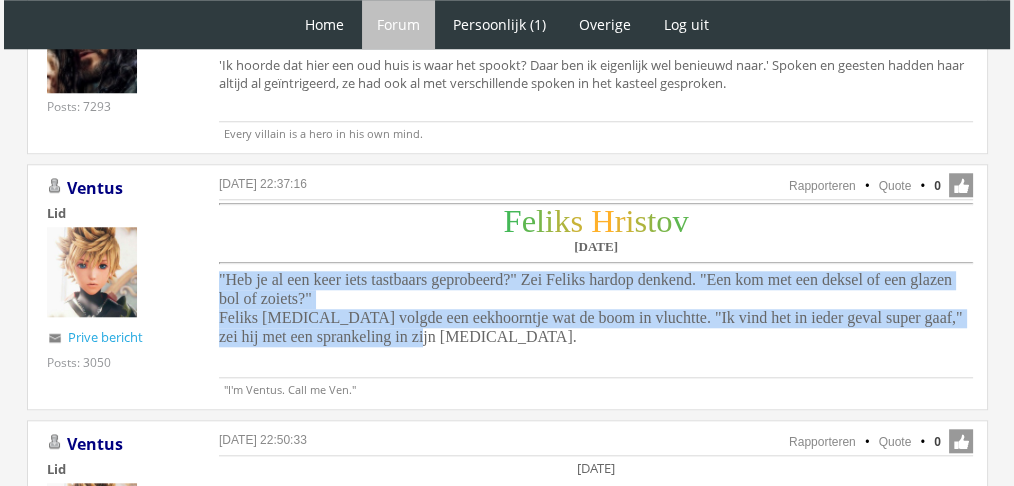 drag, startPoint x: 468, startPoint y: 320, endPoint x: 194, endPoint y: 275, distance: 277.67065 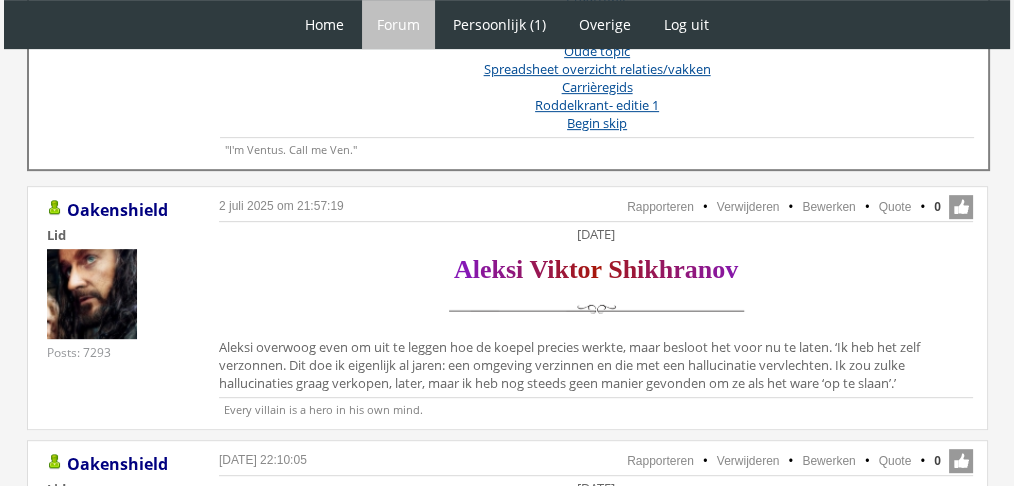scroll, scrollTop: 1023, scrollLeft: 0, axis: vertical 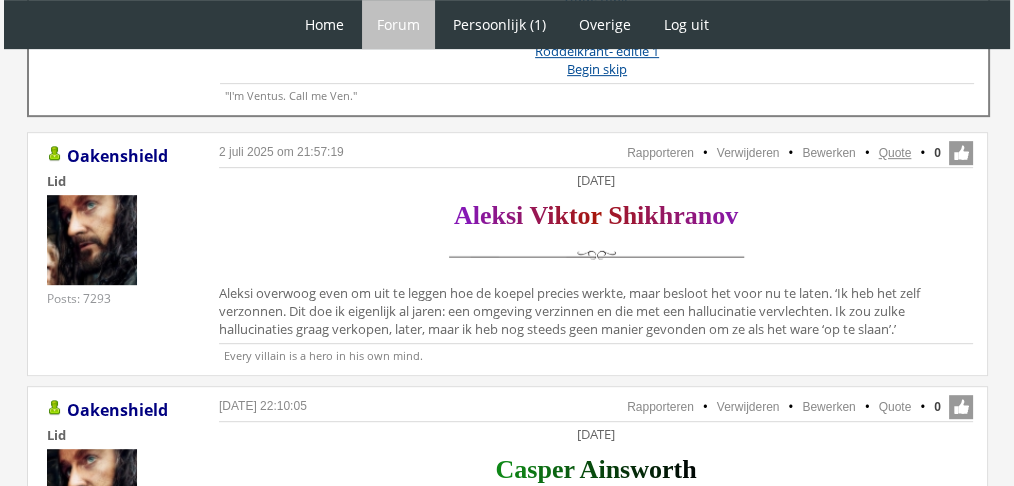 click on "Quote" at bounding box center (895, 153) 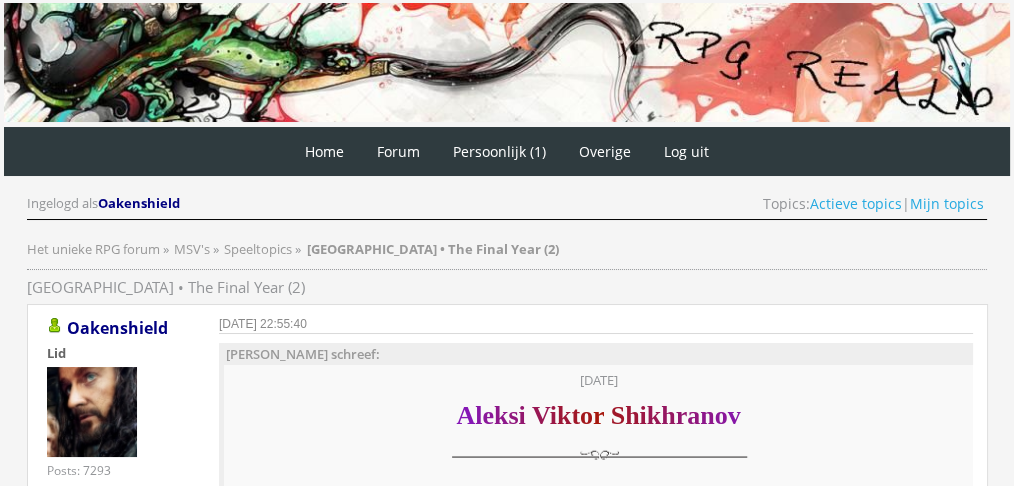 scroll, scrollTop: 0, scrollLeft: 0, axis: both 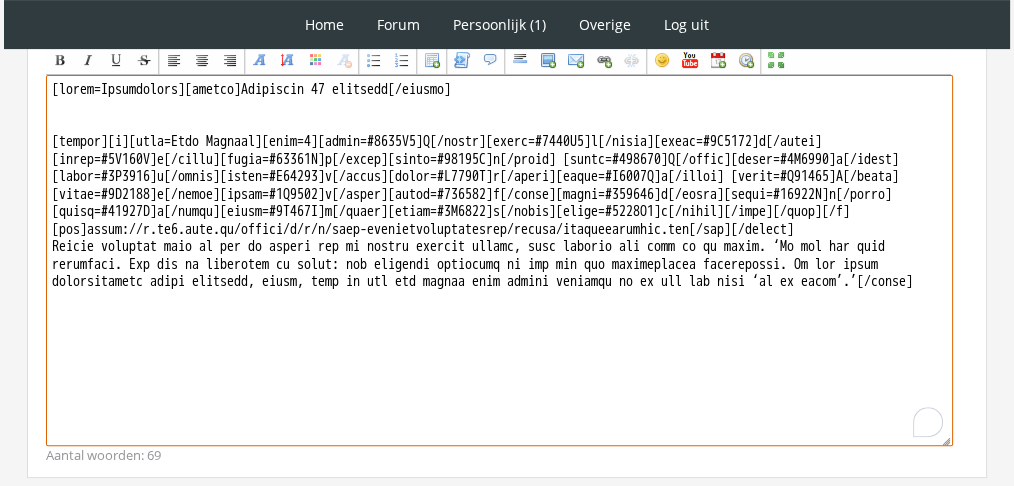 drag, startPoint x: 309, startPoint y: 377, endPoint x: 17, endPoint y: 257, distance: 315.69604 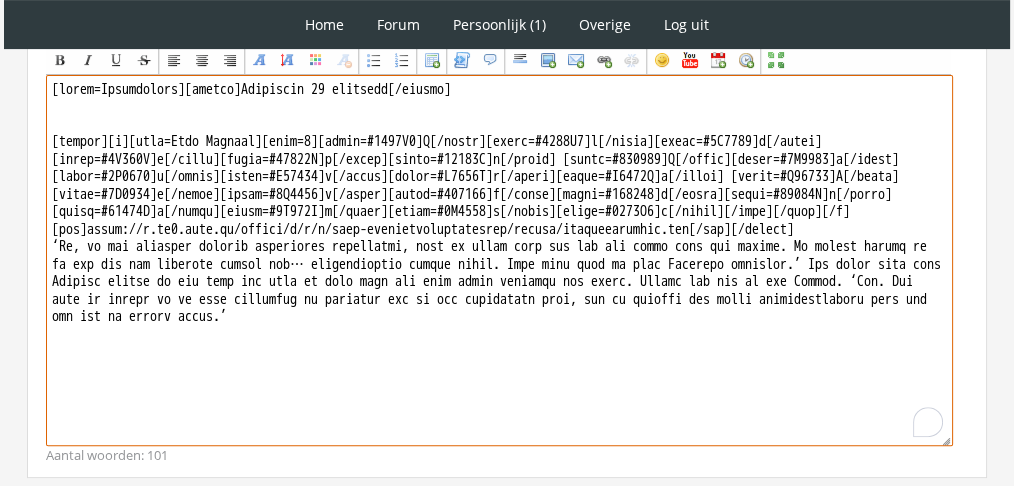 drag, startPoint x: 178, startPoint y: 84, endPoint x: 0, endPoint y: 60, distance: 179.61069 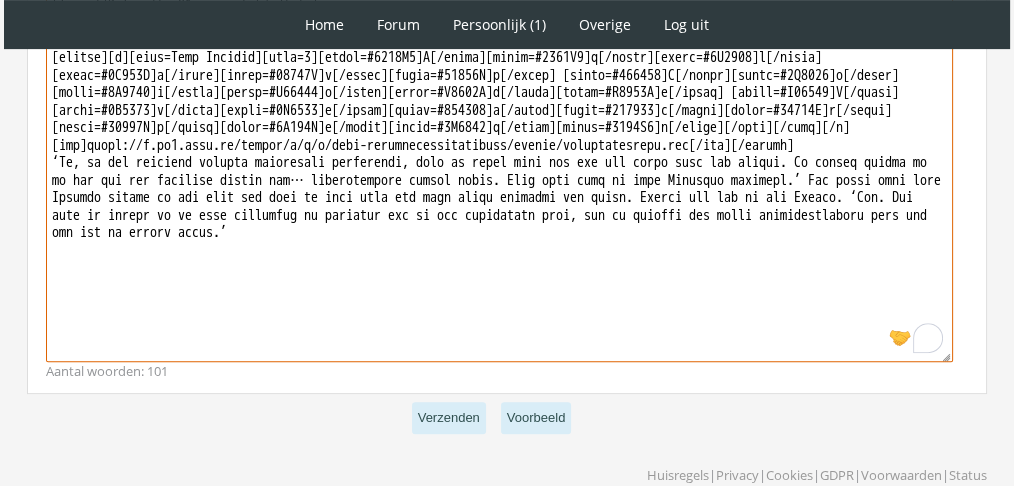 scroll, scrollTop: 792, scrollLeft: 0, axis: vertical 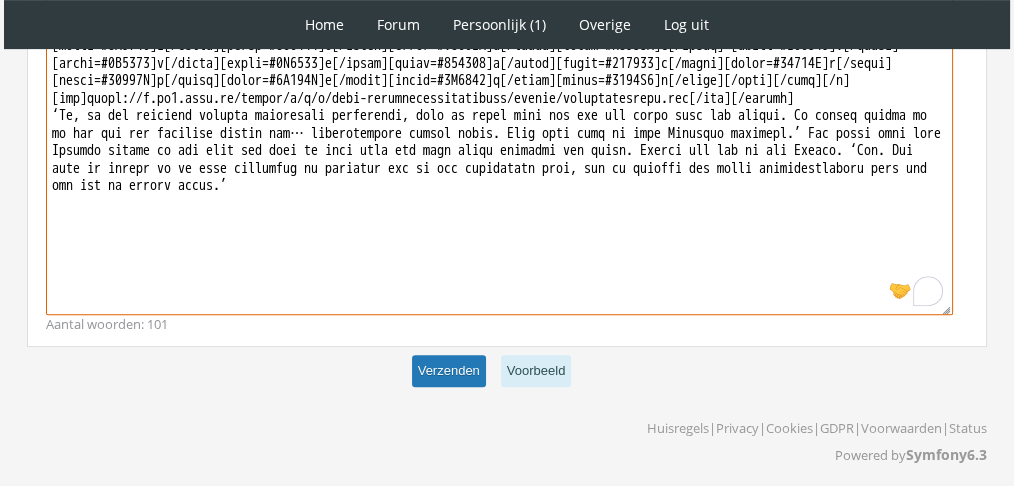 type on "[center]Donderdag 25 november[/center]
[center][b][font=Book Antiqua][size=6][color=#8517B5]A[/color][color=#8717A7]l[/color][color=#8A1799]e[/color][color=#8D178B]k[/color][color=#90177D]s[/color][color=#92176F]i[/color] [color=#981753]V[/color][color=#9B1745]i[/color][color=#9D1737]k[/color][color=#A01729]t[/color][color=#A3171B]o[/color][color=#A6170D]r[/color] [color=#A01729]S[/color][color=#9D1737]h[/color][color=#9B1745]i[/color][color=#981753]k[/color][color=#951761]h[/color][color=#92176F]r[/color][color=#90177D]a[/color][color=#8D178B]n[/color][color=#8A1799]o[/color][color=#8717A7]v[/color][/size][/font][/b]
[img]https://f.eu1.jwwb.nl/public/j/i/x/temp-bsyhbhqmgqyawwiiuurj/ijlryc/scheidingslijn.png[/img][/center]
‘Ja, ik heb allerlei soorten voorwerpen geprobeerd, maar de magie valt dan als een soort mist uit elkaar. We wilden kijken of we het met een bepaalde potion wat… substantiëler konden maken. Maar toen werd ik naar Hogwarts gestuurd.’ Hij wilde niet over Mikhail praten en dus liep hij n..." 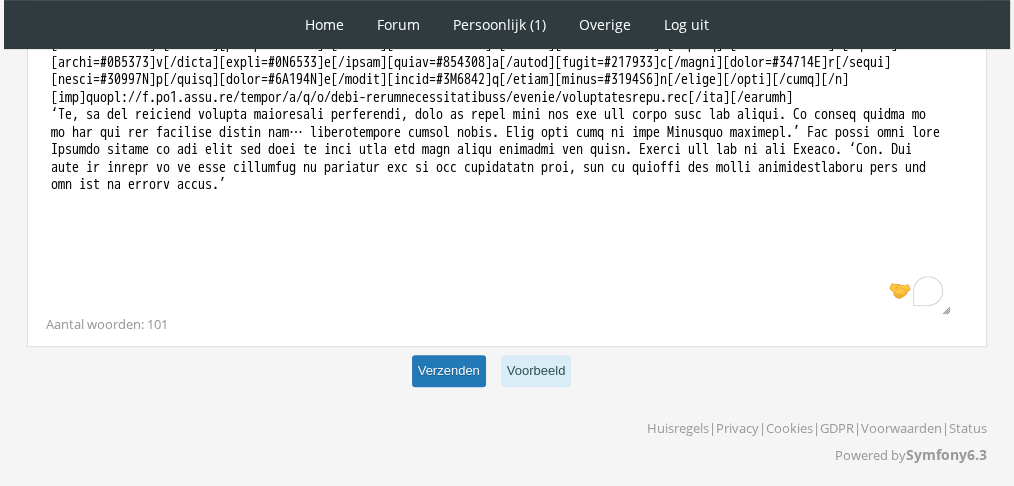 scroll, scrollTop: 792, scrollLeft: 0, axis: vertical 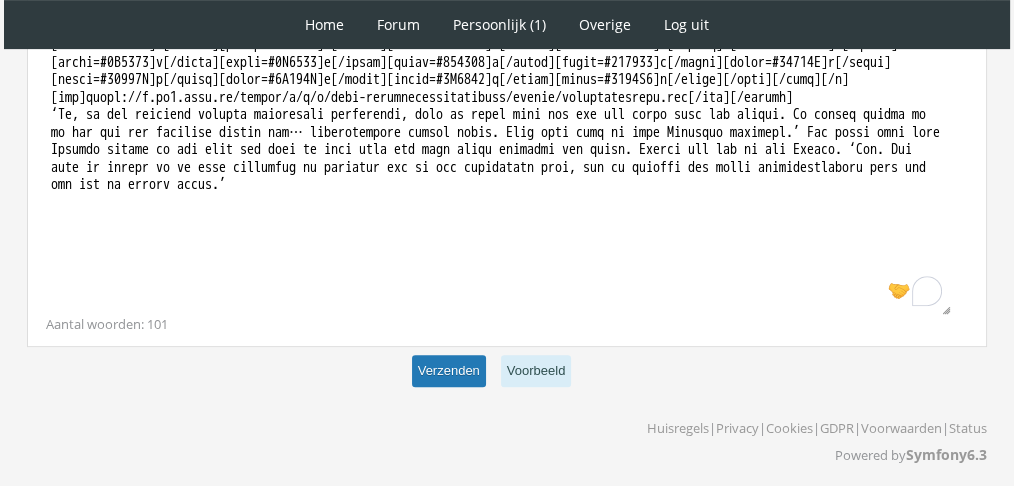 click on "Verzenden" at bounding box center [449, 371] 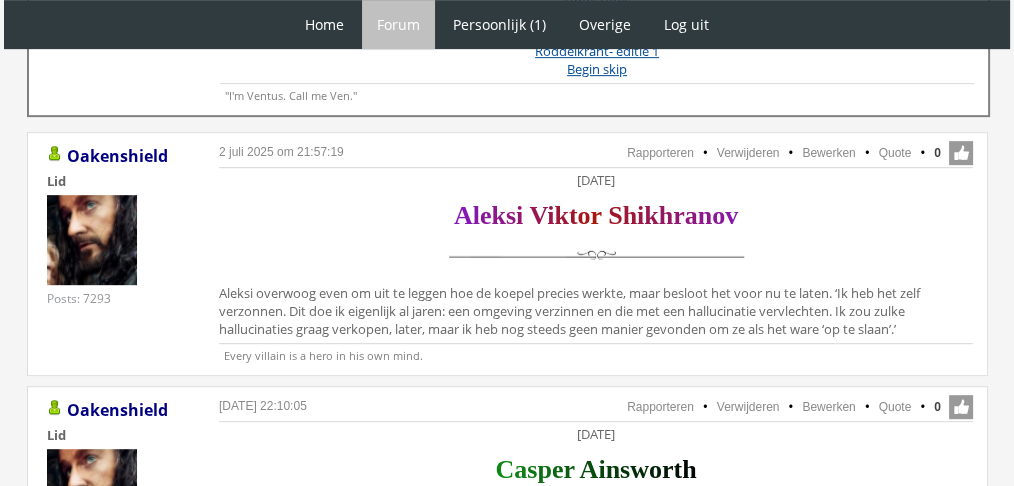scroll, scrollTop: 0, scrollLeft: 0, axis: both 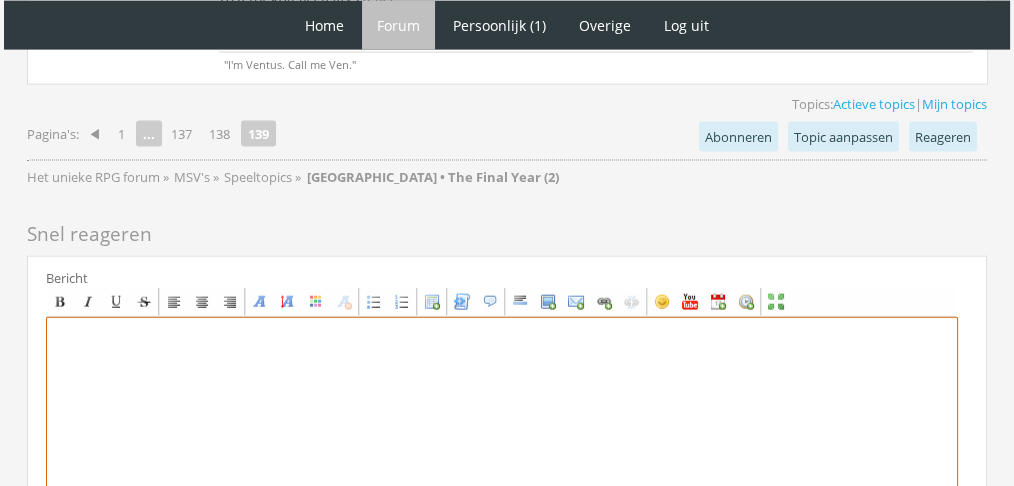click at bounding box center (502, 502) 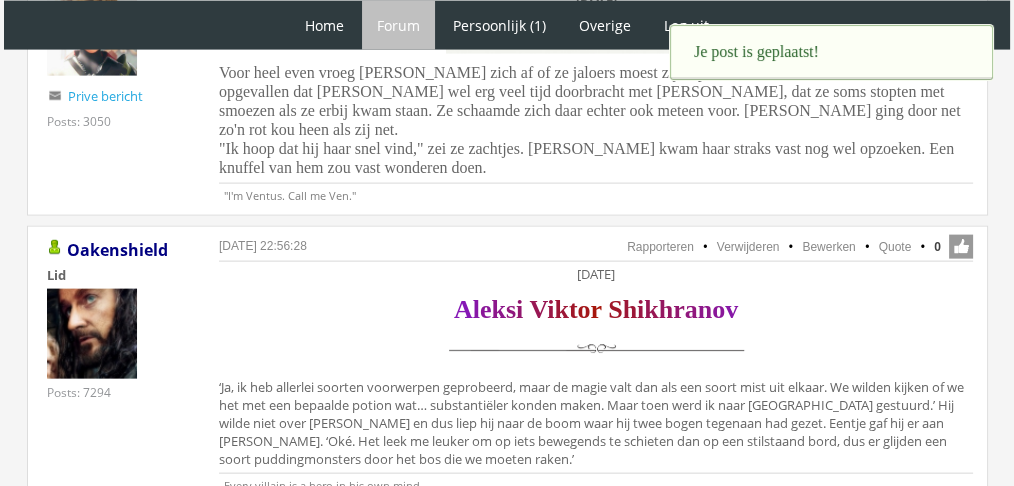 scroll, scrollTop: 0, scrollLeft: 0, axis: both 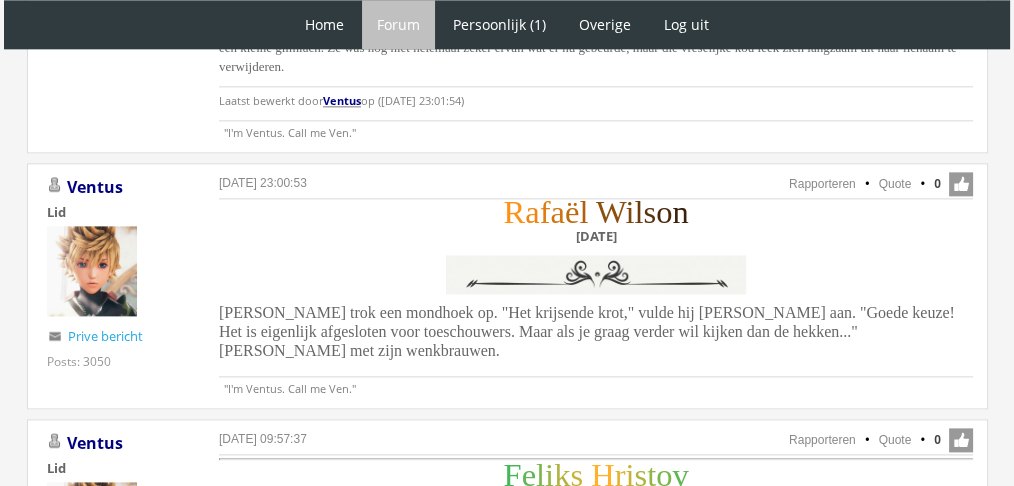 click on "[PERSON_NAME] trok een mondhoek op. "Het krijsende krot," vulde hij [PERSON_NAME] aan. "Goede keuze! Het is eigenlijk afgesloten voor toeschouwers. Maar als je graag verder wil kijken dan de hekken..." [PERSON_NAME] met zijn wenkbrauwen." at bounding box center (587, 331) 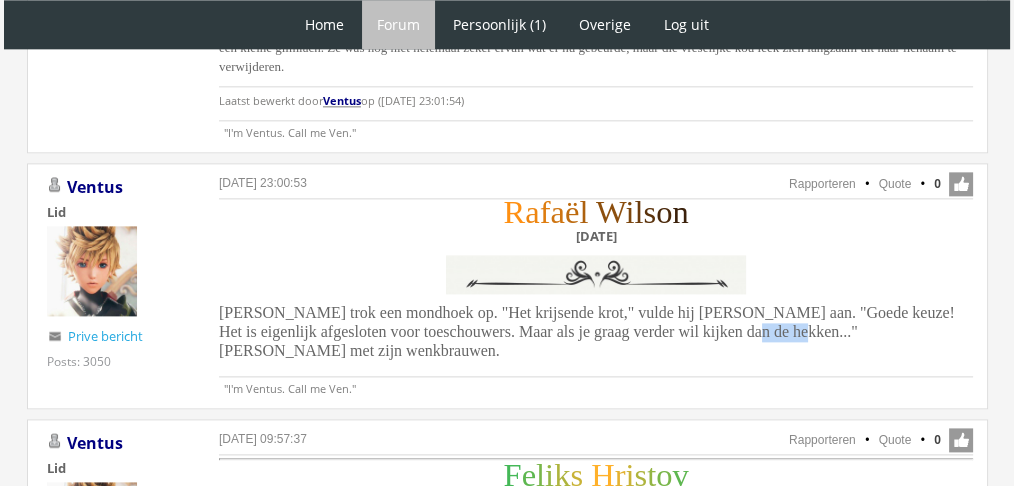 click on "[PERSON_NAME] trok een mondhoek op. "Het krijsende krot," vulde hij [PERSON_NAME] aan. "Goede keuze! Het is eigenlijk afgesloten voor toeschouwers. Maar als je graag verder wil kijken dan de hekken..." [PERSON_NAME] met zijn wenkbrauwen." at bounding box center [587, 331] 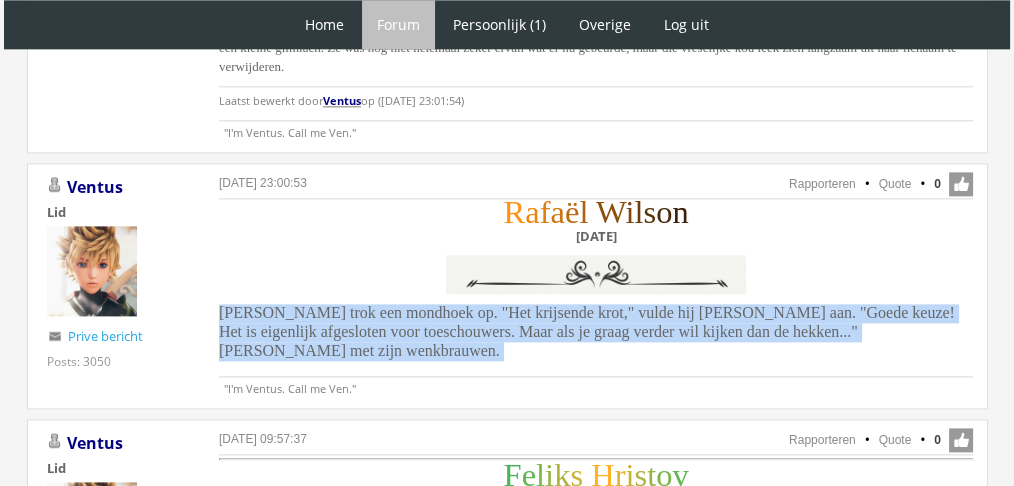 click on "Rafaël trok een mondhoek op. "Het krijsende krot," vulde hij Dana aan. "Goede keuze! Het is eigenlijk afgesloten voor toeschouwers. Maar als je graag verder wil kijken dan de hekken..." Rafaël wiebelde met zijn wenkbrauwen." at bounding box center [587, 331] 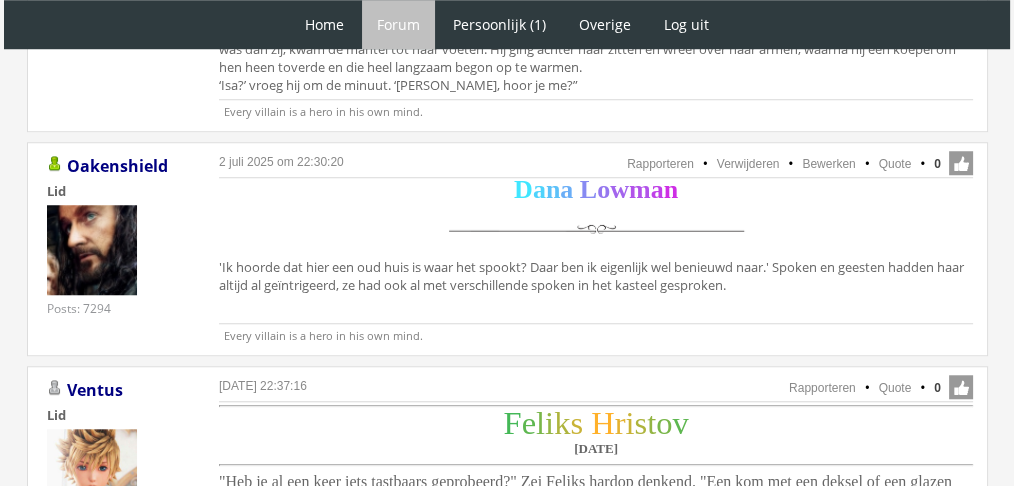 scroll, scrollTop: 1710, scrollLeft: 0, axis: vertical 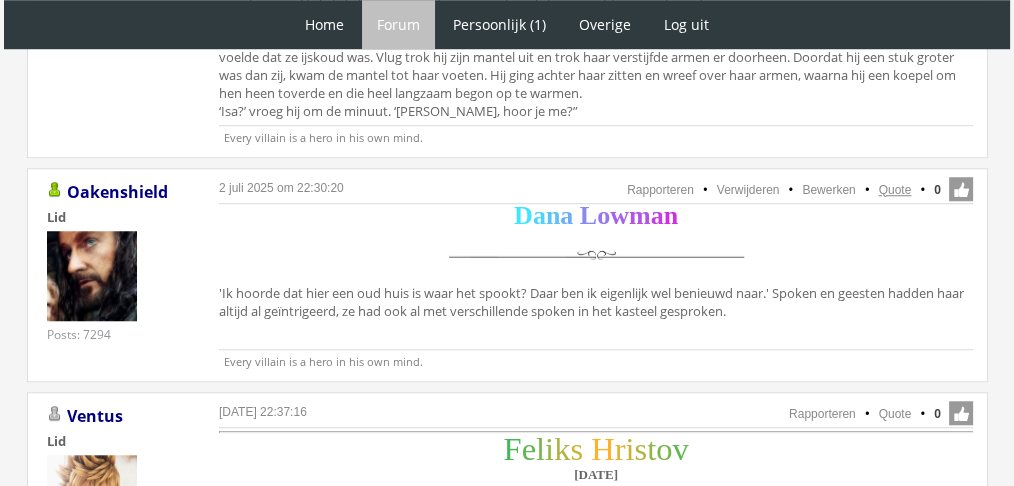 click on "Quote" at bounding box center [895, 190] 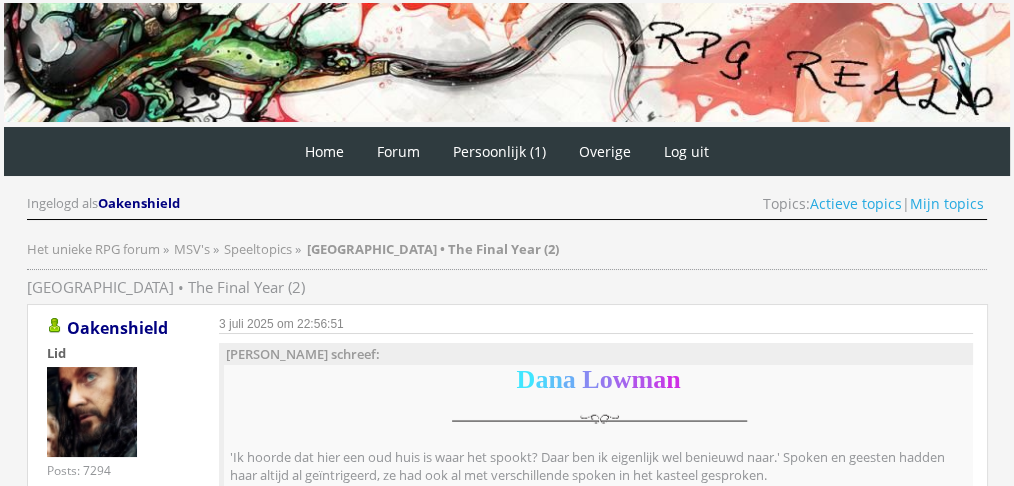 scroll, scrollTop: 0, scrollLeft: 0, axis: both 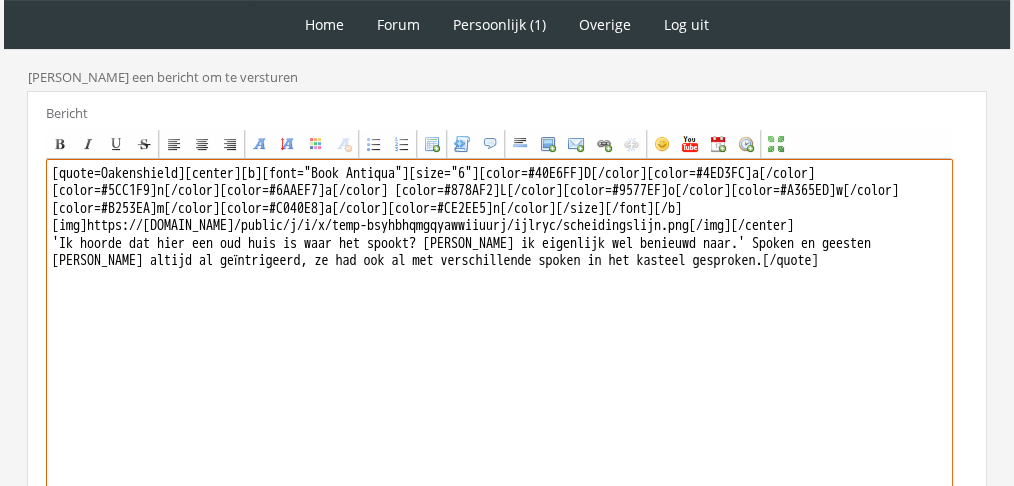 click on "[quote=Oakenshield][center][b][font="Book Antiqua"][size="6"][color=#40E6FF]D[/color][color=#4ED3FC]a[/color][color=#5CC1F9]n[/color][color=#6AAEF7]a[/color] [color=#878AF2]L[/color][color=#9577EF]o[/color][color=#A365ED]w[/color][color=#B253EA]m[/color][color=#C040E8]a[/color][color=#CE2EE5]n[/color][/size][/font][/b]
[img]https://f.eu1.jwwb.nl/public/j/i/x/temp-bsyhbhqmgqyawwiiuurj/ijlryc/scheidingslijn.png[/img][/center]
'Ik hoorde dat hier een oud huis is waar het spookt? Daar ben ik eigenlijk wel benieuwd naar.' Spoken en geesten hadden haar altijd al geïntrigeerd, ze had ook al met verschillende spoken in het kasteel gesproken.[/quote]" at bounding box center (499, 344) 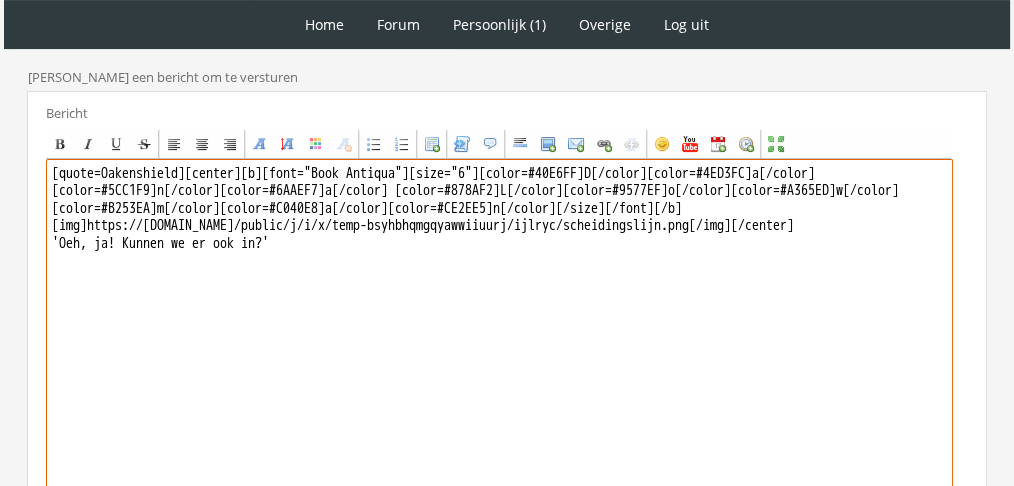 drag, startPoint x: 195, startPoint y: 164, endPoint x: 19, endPoint y: 144, distance: 177.13272 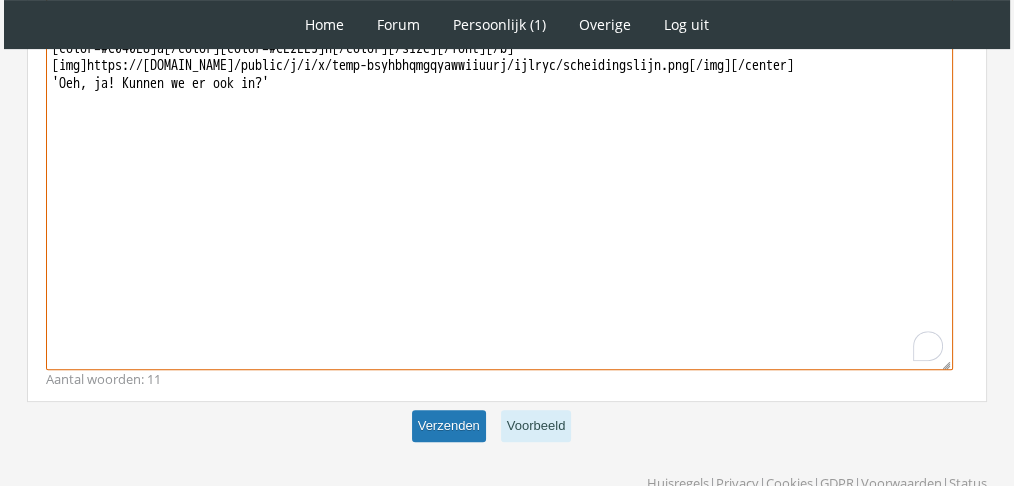type on "[center][b][font="Book Antiqua"][size="6"][color=#40E6FF]D[/color][color=#4ED3FC]a[/color][color=#5CC1F9]n[/color][color=#6AAEF7]a[/color] [color=#878AF2]L[/color][color=#9577EF]o[/color][color=#A365ED]w[/color][color=#B253EA]m[/color][color=#C040E8]a[/color][color=#CE2EE5]n[/color][/size][/font][/b]
[img]https://f.eu1.jwwb.nl/public/j/i/x/temp-bsyhbhqmgqyawwiiuurj/ijlryc/scheidingslijn.png[/img][/center]
'Oeh, ja! Kunnen we er ook in?'" 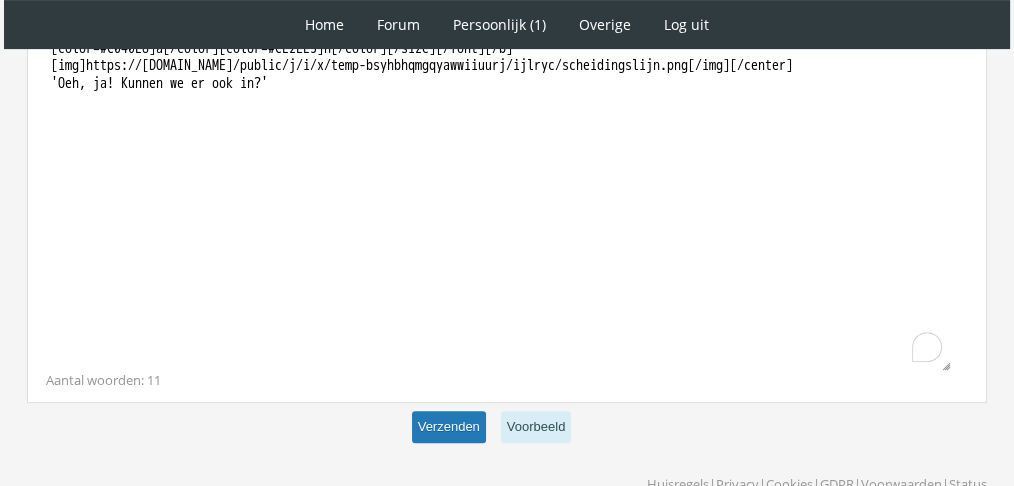 click on "Verzenden" at bounding box center (449, 427) 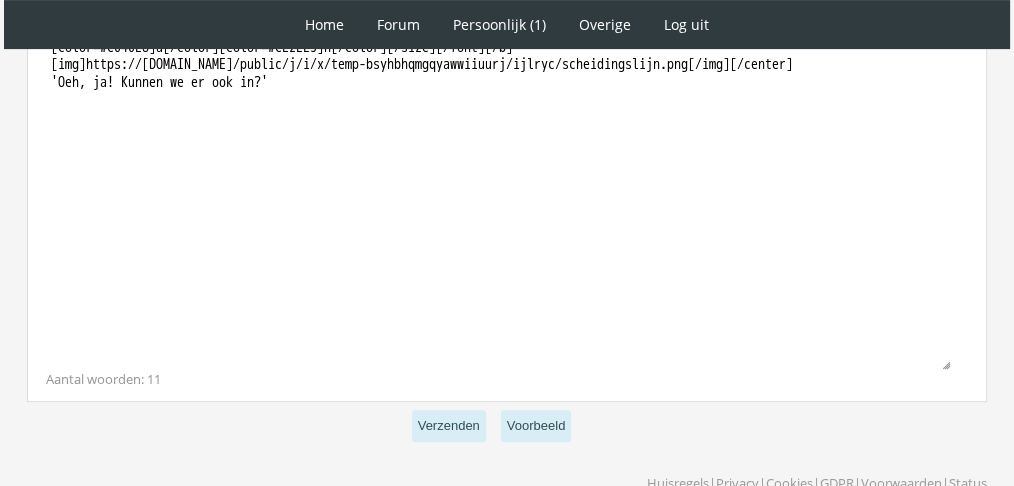 scroll, scrollTop: 682, scrollLeft: 0, axis: vertical 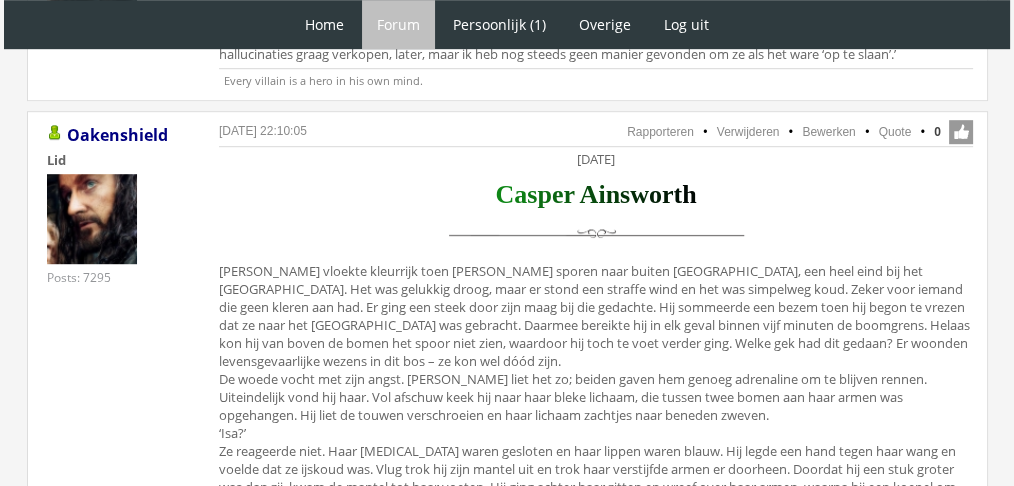 click on "Quote" at bounding box center (885, 132) 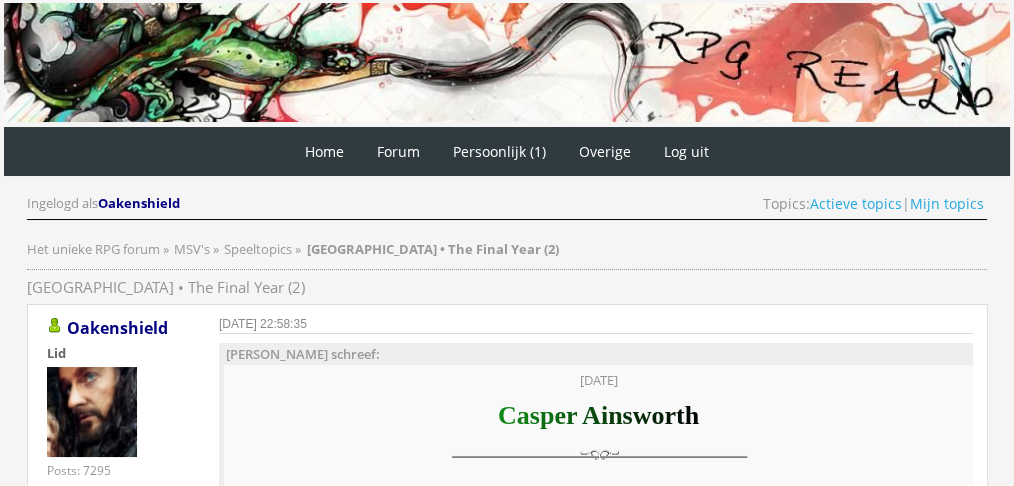 scroll, scrollTop: 0, scrollLeft: 0, axis: both 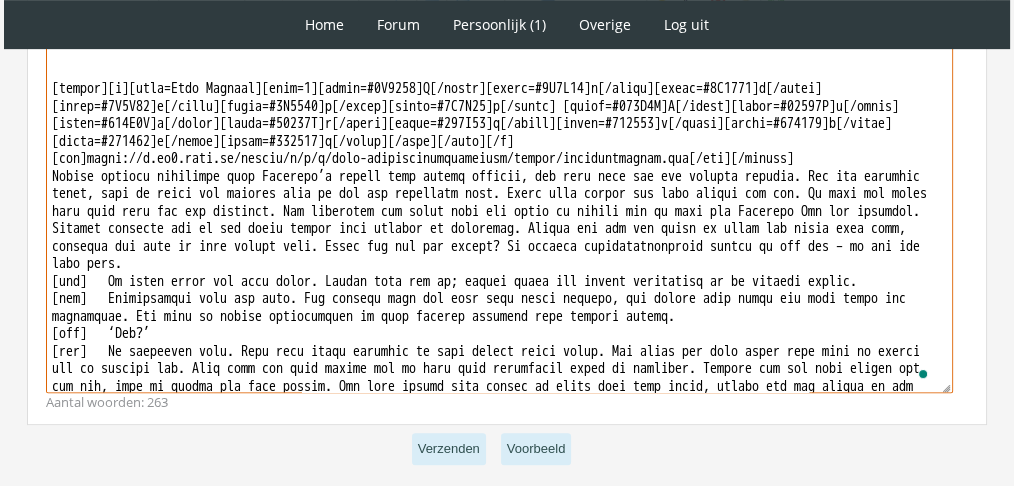 drag, startPoint x: 838, startPoint y: 380, endPoint x: 42, endPoint y: 173, distance: 822.4749 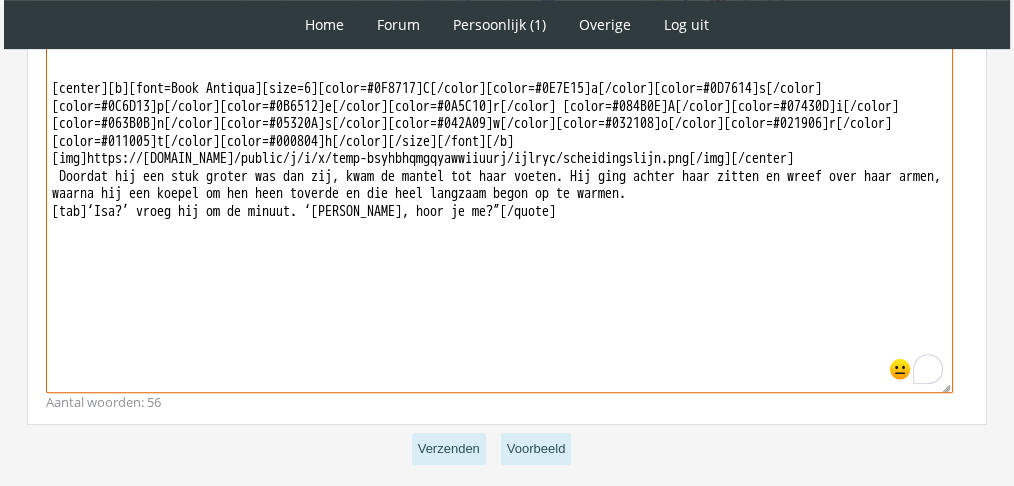 drag, startPoint x: 587, startPoint y: 220, endPoint x: 36, endPoint y: 175, distance: 552.83453 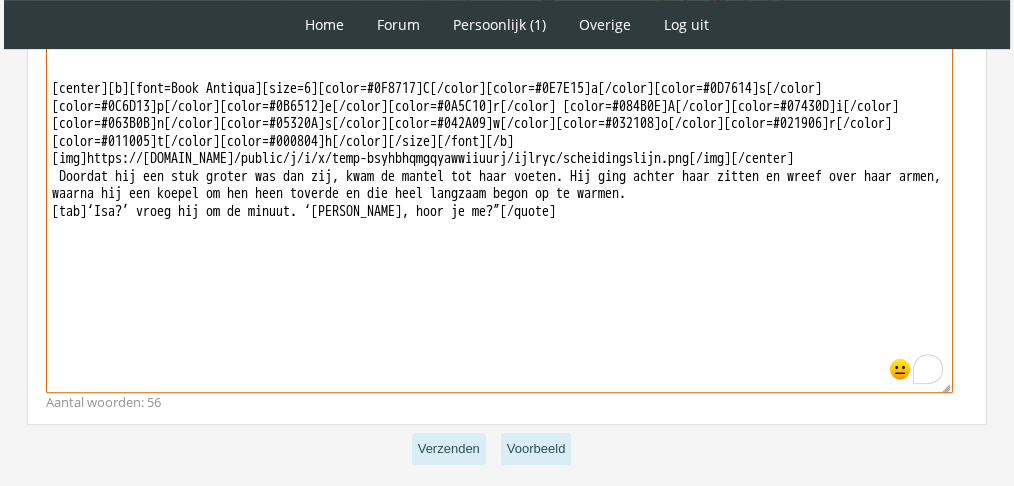 click on "Bericht
Bold Italic Underline Strikethrough Align left Center Align right Font Name Font Size Font Color Remove Formatting Bullet list Ordered list Insert a table Code Insert a Quote Insert a horizontal rule Insert an image Insert an email Insert a link Unlink Insert an emoticon Insert a YouTube video Insert current date Insert current time Maximize
Aantal woorden: 56" at bounding box center [507, 189] 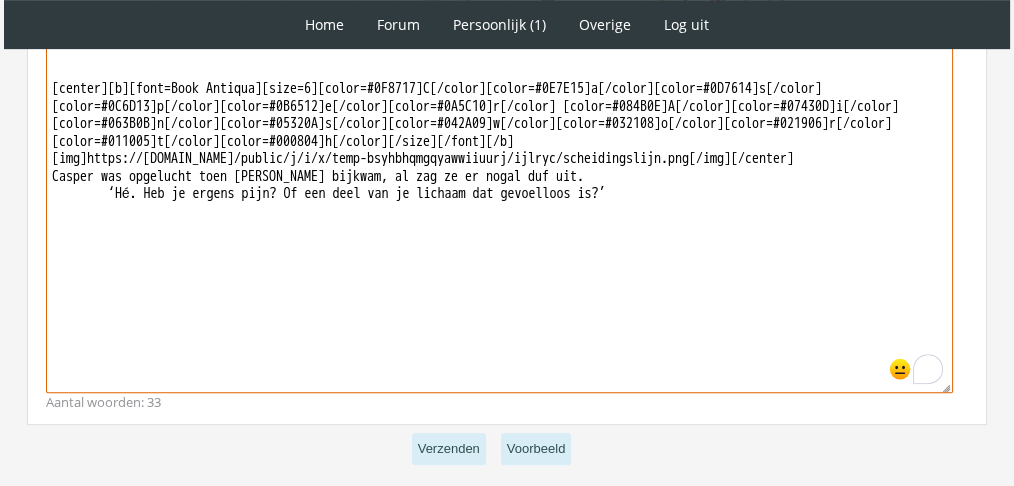 click on "[quote=Oakenshield][center]Vrijdag 26 november[/center]
[center][b][font=Book Antiqua][size=6][color=#0F8717]C[/color][color=#0E7E15]a[/color][color=#0D7614]s[/color][color=#0C6D13]p[/color][color=#0B6512]e[/color][color=#0A5C10]r[/color] [color=#084B0E]A[/color][color=#07430D]i[/color][color=#063B0B]n[/color][color=#05320A]s[/color][color=#042A09]w[/color][color=#032108]o[/color][color=#021906]r[/color][color=#011005]t[/color][color=#000804]h[/color][/size][/font][/b]
[img]https://f.eu1.jwwb.nl/public/j/i/x/temp-bsyhbhqmgqyawwiiuurj/ijlryc/scheidingslijn.png[/img][/center]
Casper was opgelucht toen Isabella bijkwam, al zag ze er nogal duf uit.
‘Hé. Heb je ergens pijn? Of een deel van je lichaam dat gevoelloos is?’" at bounding box center [499, 207] 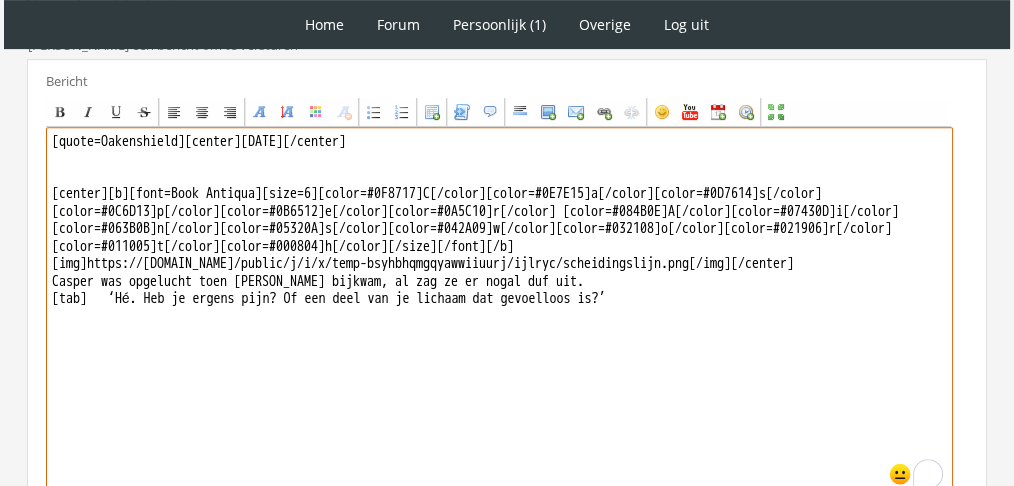 scroll, scrollTop: 811, scrollLeft: 0, axis: vertical 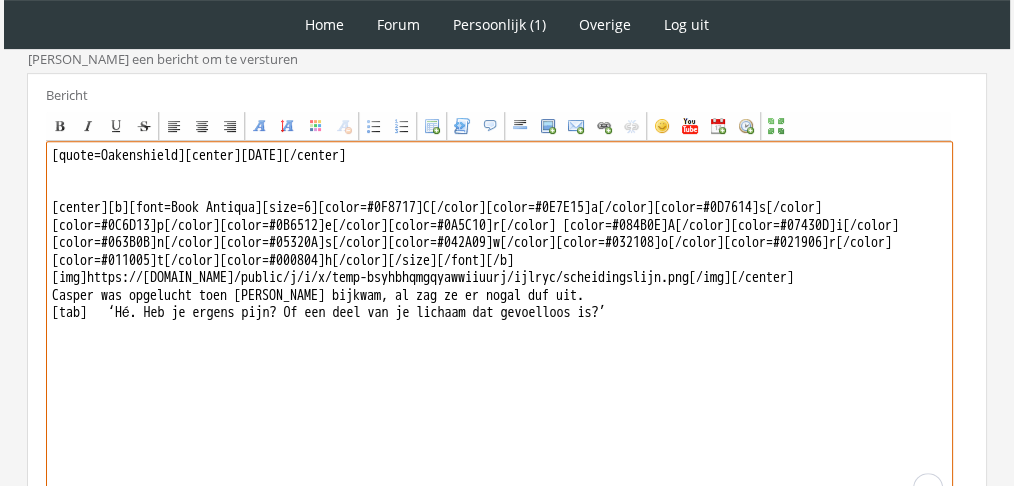drag, startPoint x: 196, startPoint y: 150, endPoint x: 0, endPoint y: 89, distance: 205.273 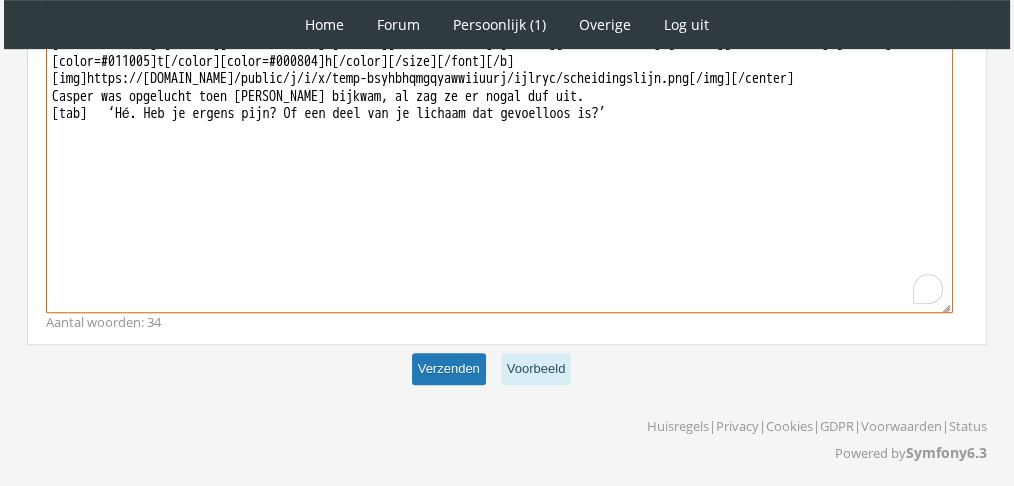 type on "[center]Vrijdag 26 november[/center]
[center][b][font=Book Antiqua][size=6][color=#0F8717]C[/color][color=#0E7E15]a[/color][color=#0D7614]s[/color][color=#0C6D13]p[/color][color=#0B6512]e[/color][color=#0A5C10]r[/color] [color=#084B0E]A[/color][color=#07430D]i[/color][color=#063B0B]n[/color][color=#05320A]s[/color][color=#042A09]w[/color][color=#032108]o[/color][color=#021906]r[/color][color=#011005]t[/color][color=#000804]h[/color][/size][/font][/b]
[img]https://f.eu1.jwwb.nl/public/j/i/x/temp-bsyhbhqmgqyawwiiuurj/ijlryc/scheidingslijn.png[/img][/center]
Casper was opgelucht toen Isabella bijkwam, al zag ze er nogal duf uit.
[tab]	‘Hé. Heb je ergens pijn? Of een deel van je lichaam dat gevoelloos is?’" 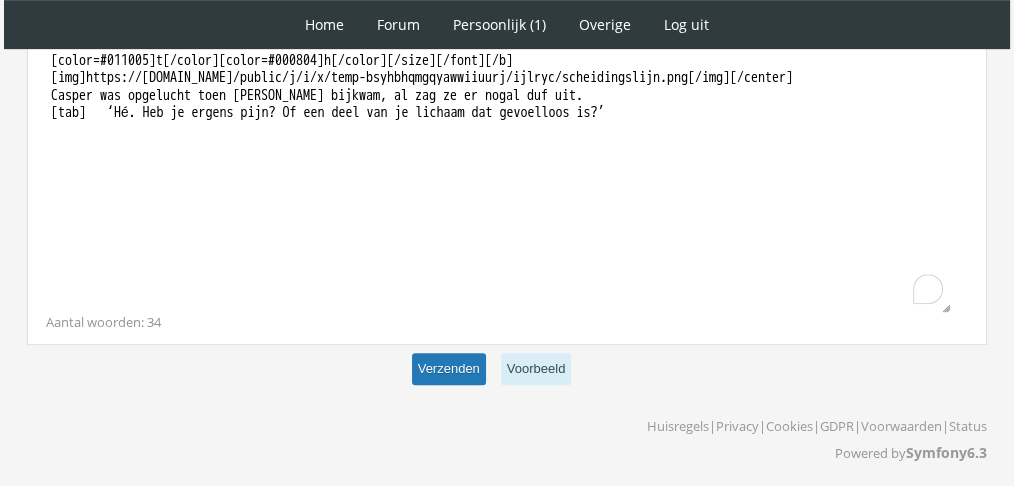 scroll, scrollTop: 1010, scrollLeft: 0, axis: vertical 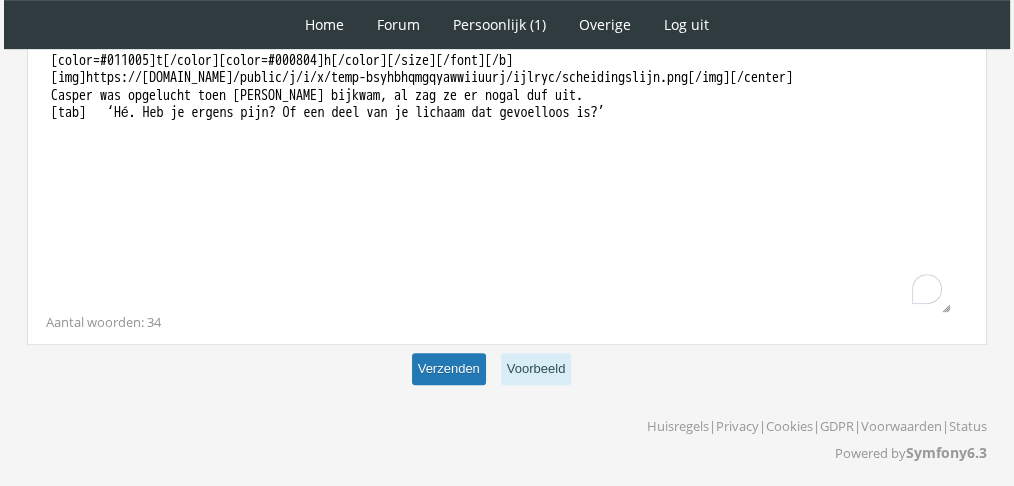 drag, startPoint x: 457, startPoint y: 357, endPoint x: 441, endPoint y: 366, distance: 18.35756 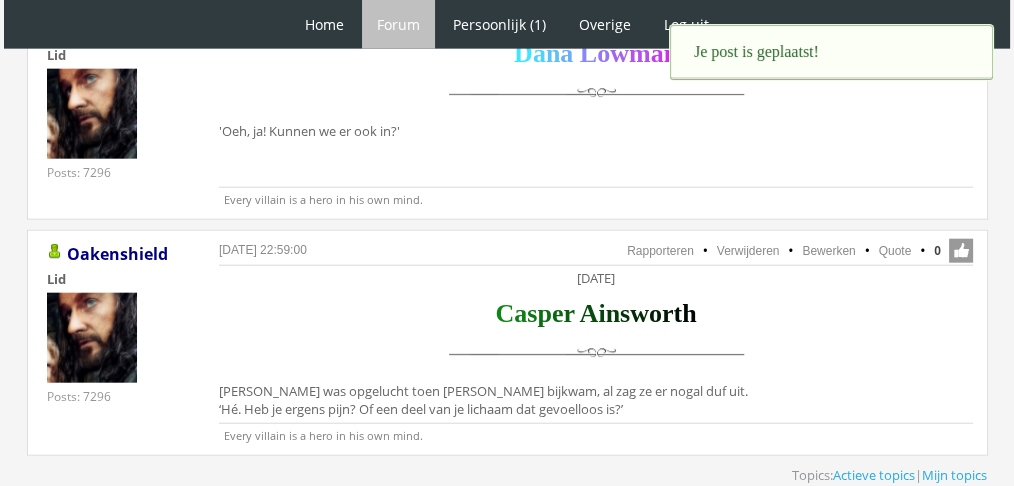 scroll, scrollTop: 0, scrollLeft: 0, axis: both 